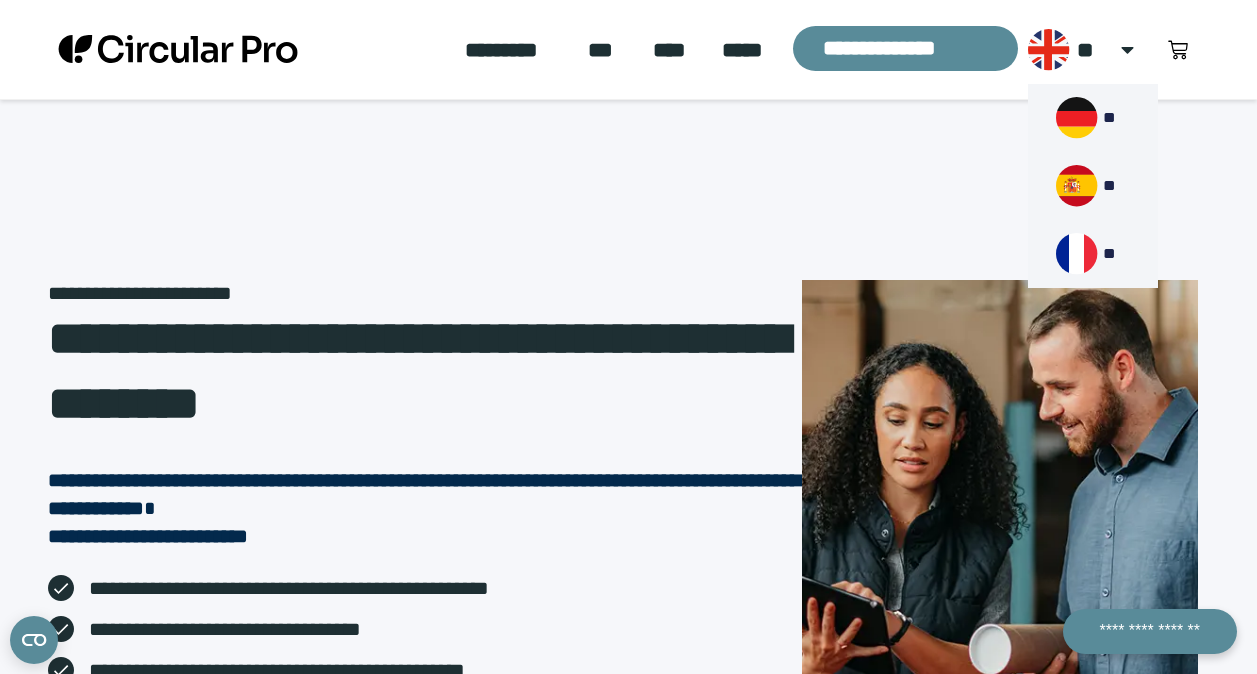 scroll, scrollTop: 0, scrollLeft: 0, axis: both 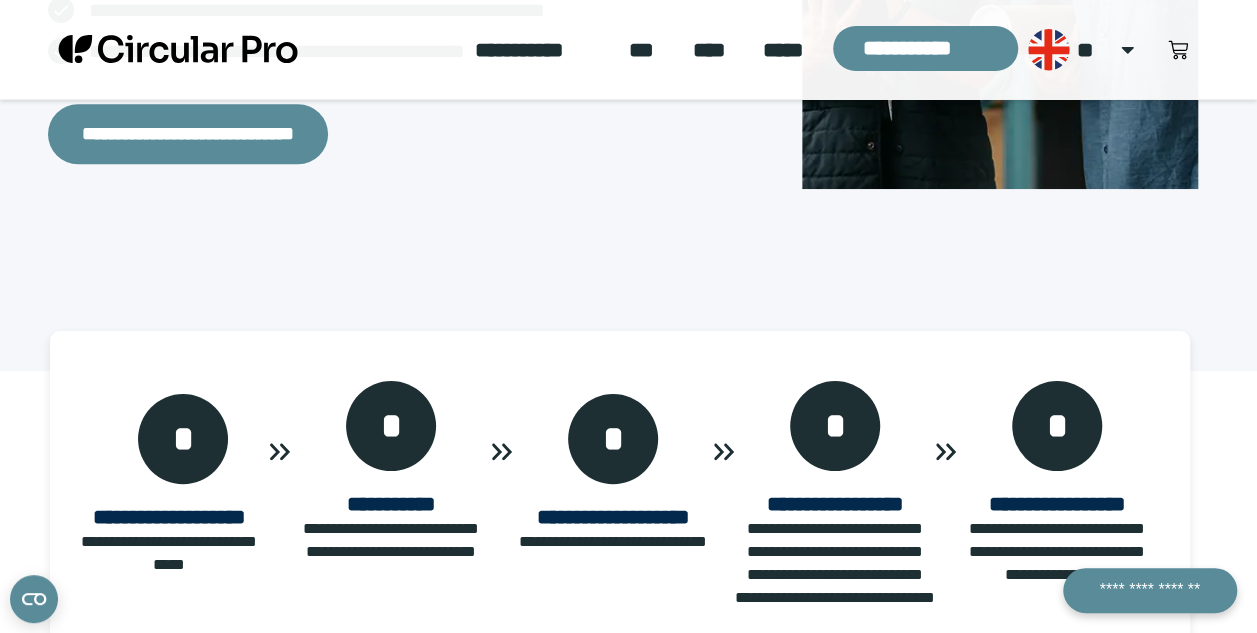 click on "**********" at bounding box center [169, 472] 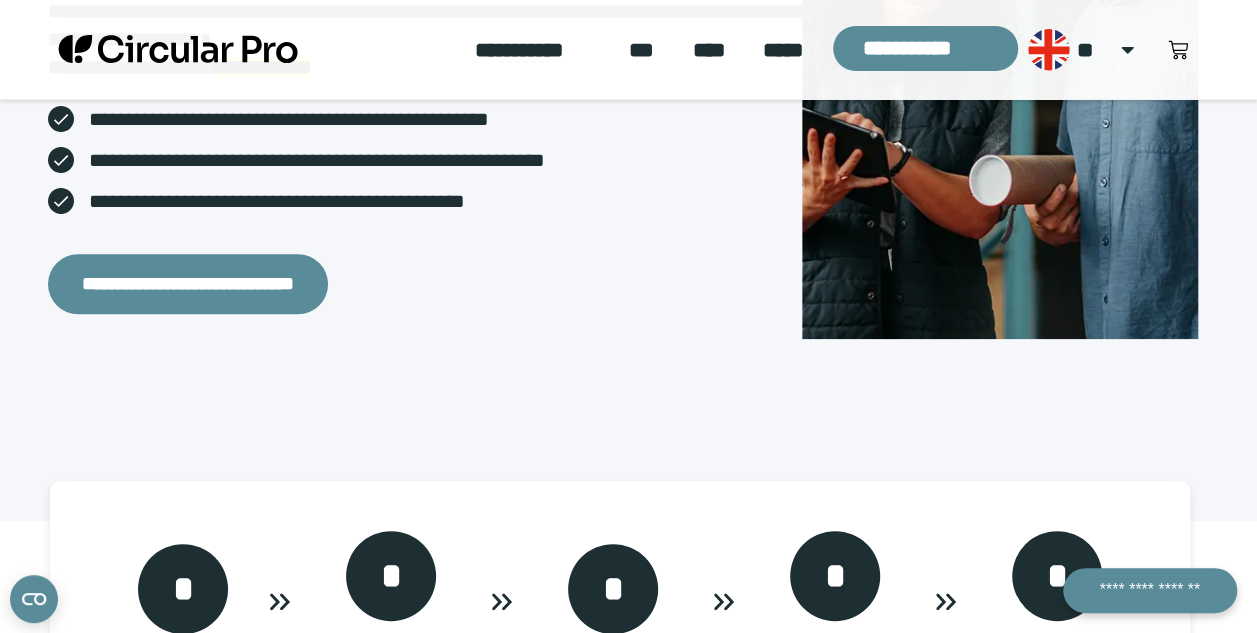 scroll, scrollTop: 416, scrollLeft: 0, axis: vertical 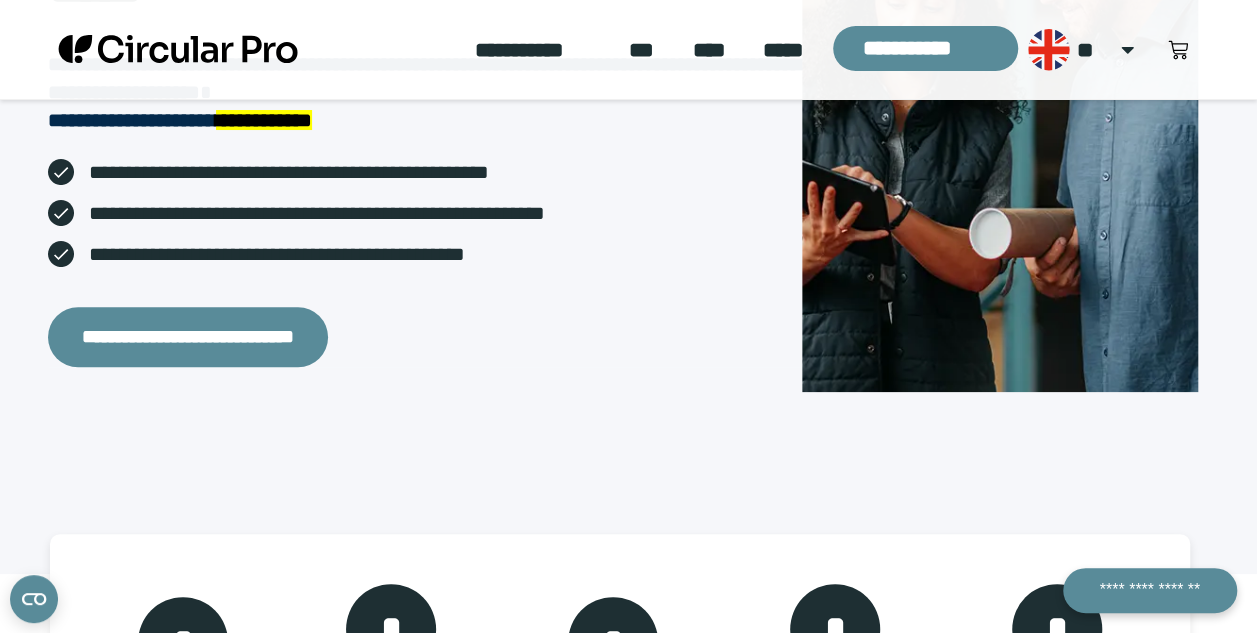 click on "**********" at bounding box center (425, 164) 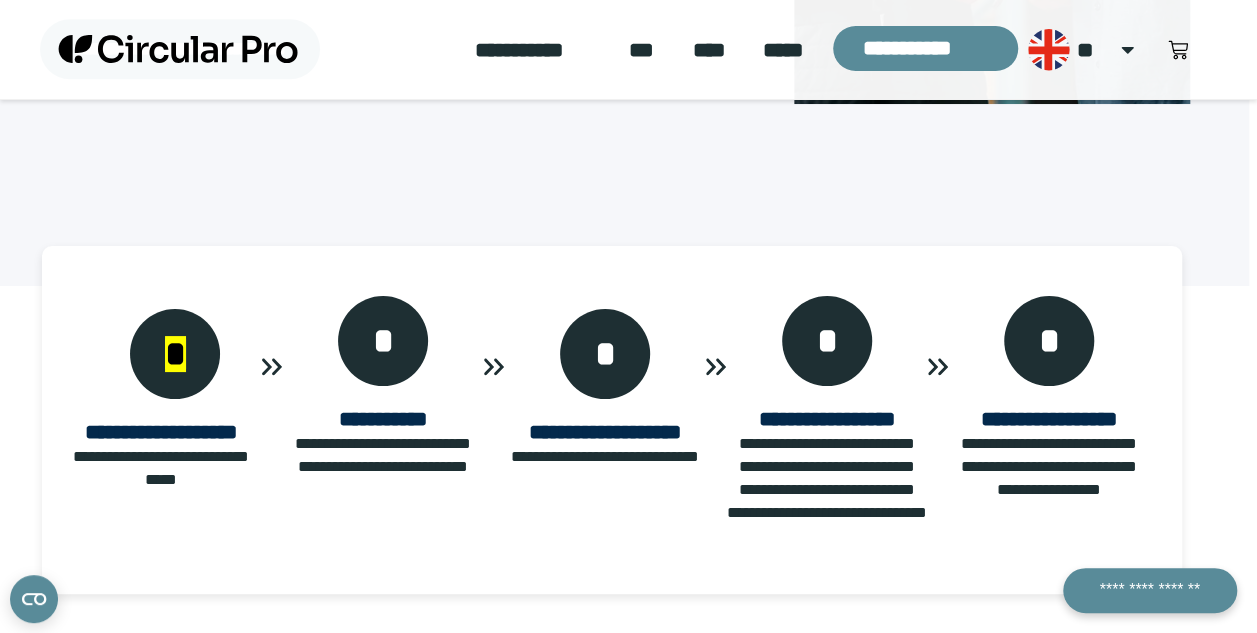 scroll, scrollTop: 705, scrollLeft: 8, axis: both 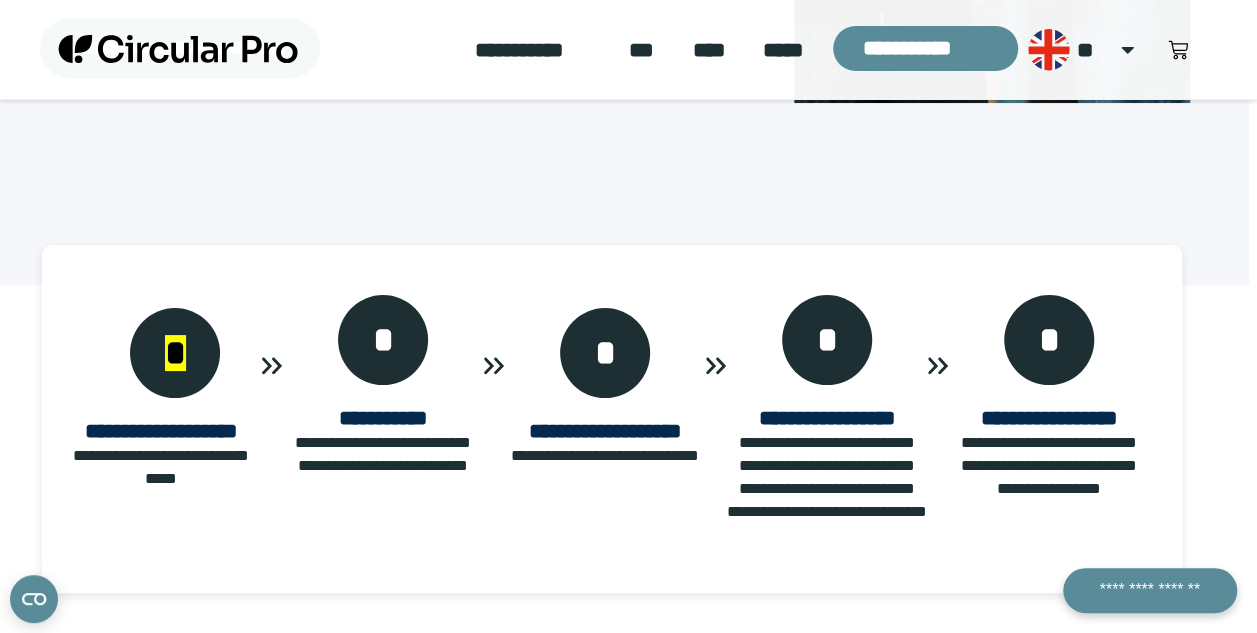 click on "*" at bounding box center [175, 353] 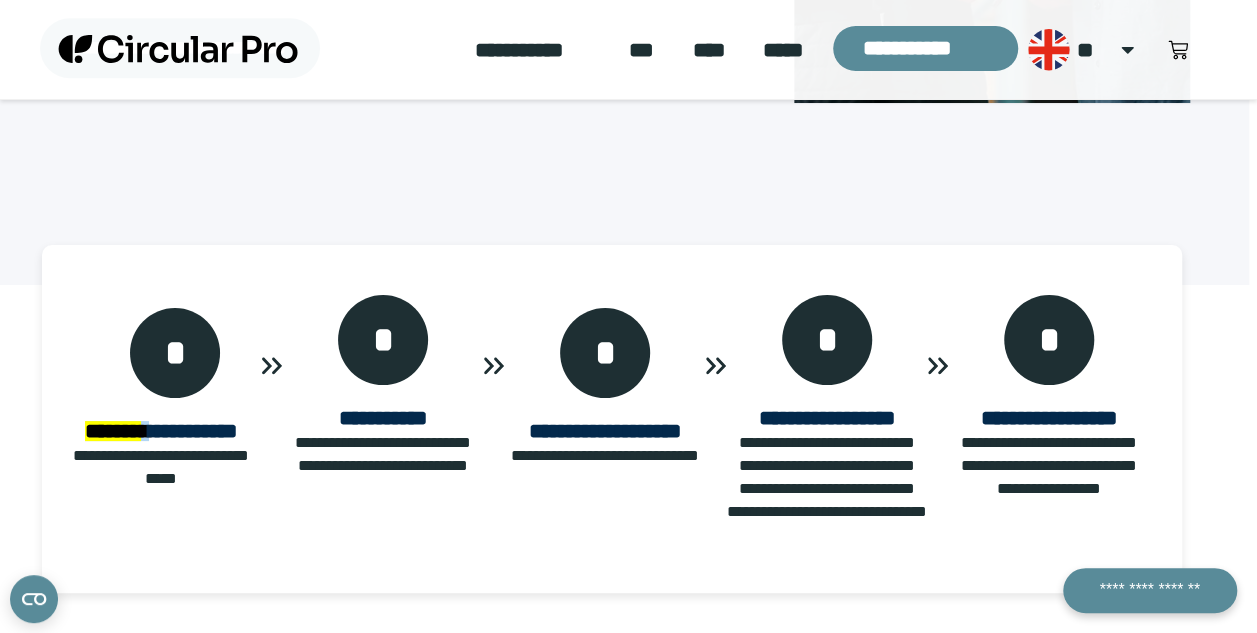 click on "*" at bounding box center [383, 340] 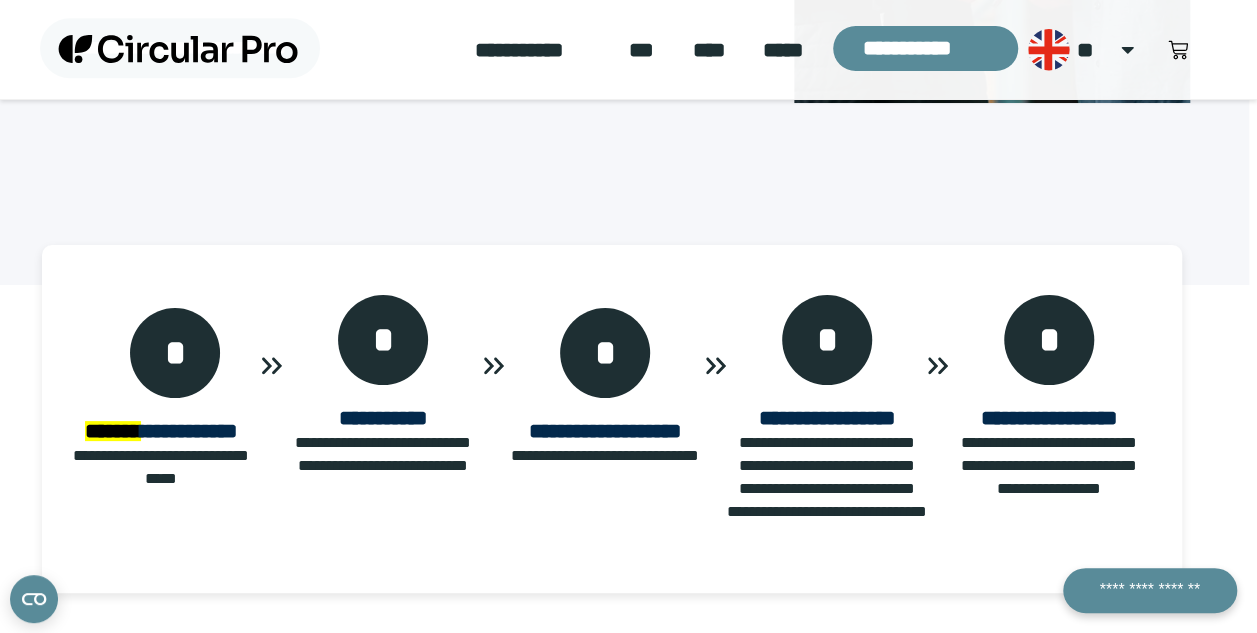 click on "*" at bounding box center (383, 340) 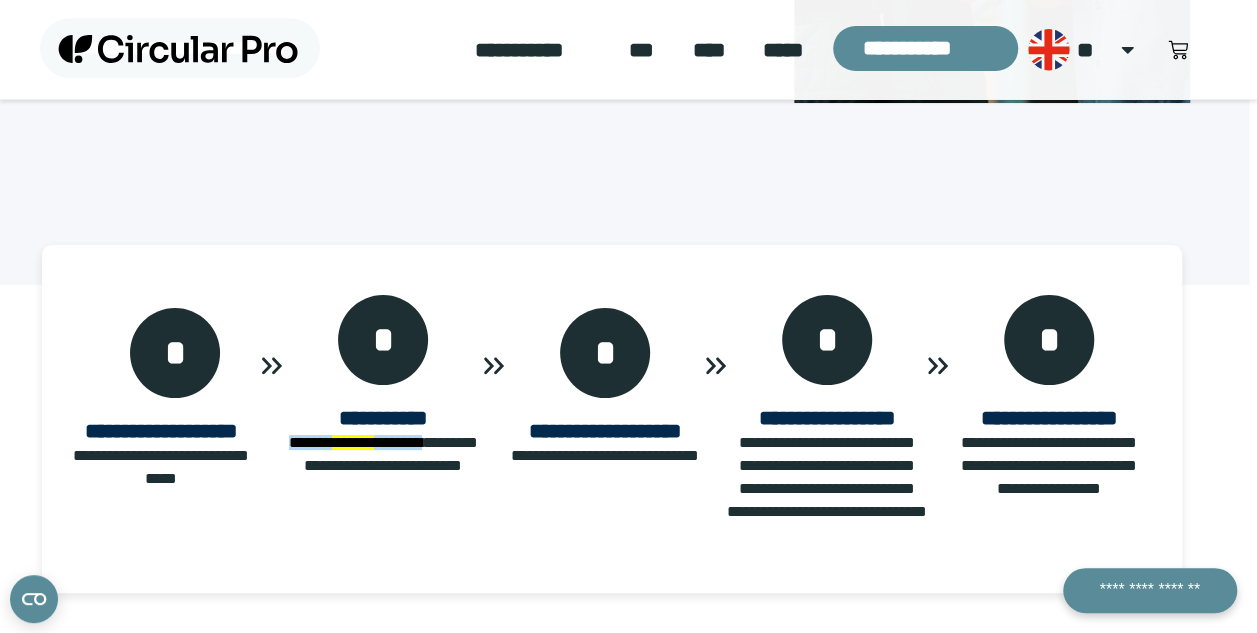 click on "**********" 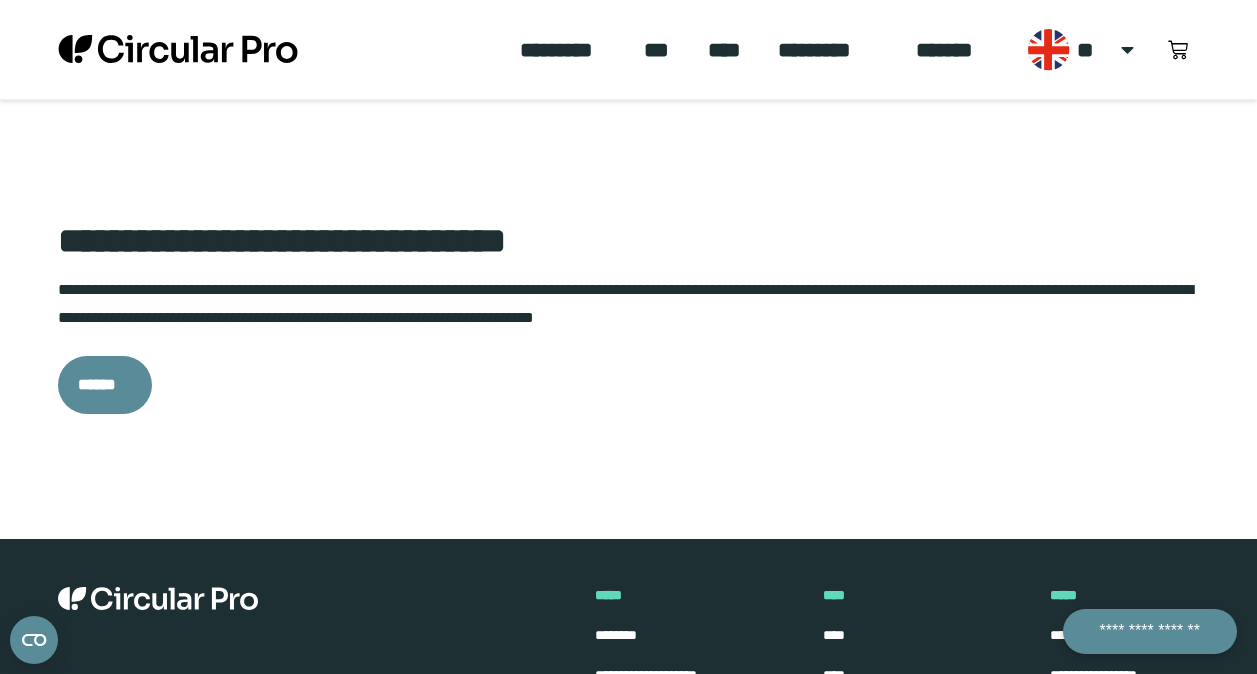 scroll, scrollTop: 0, scrollLeft: 0, axis: both 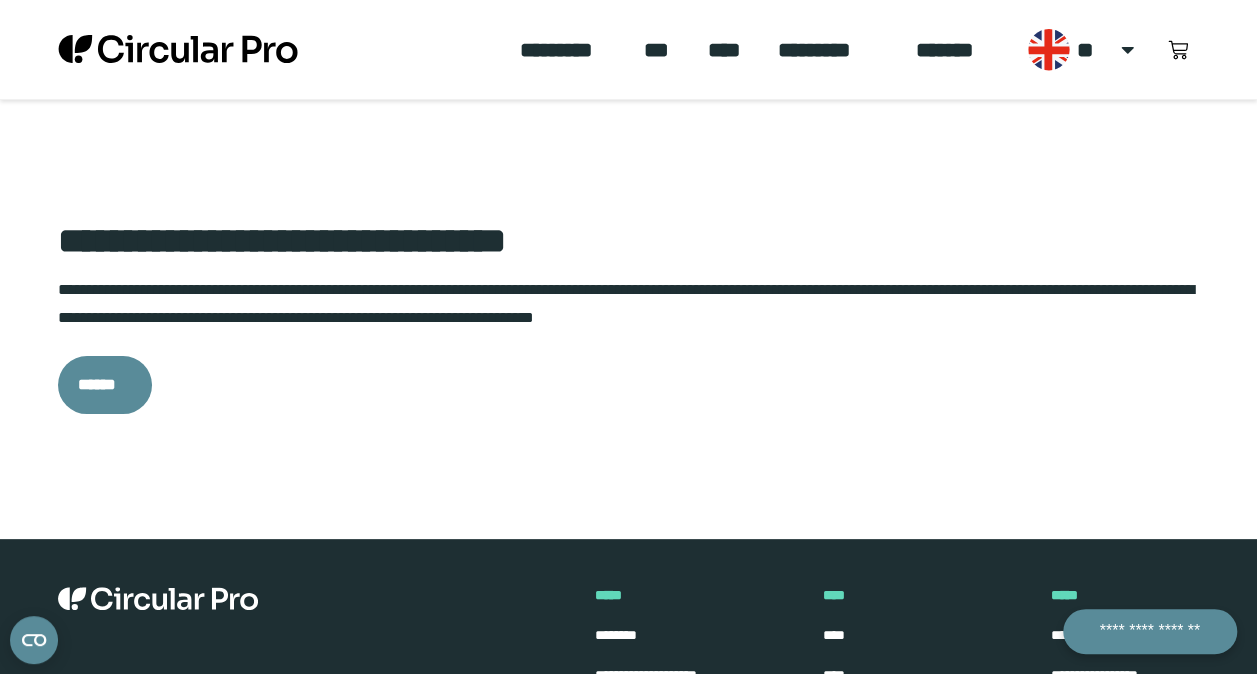 click on "******" at bounding box center [104, 385] 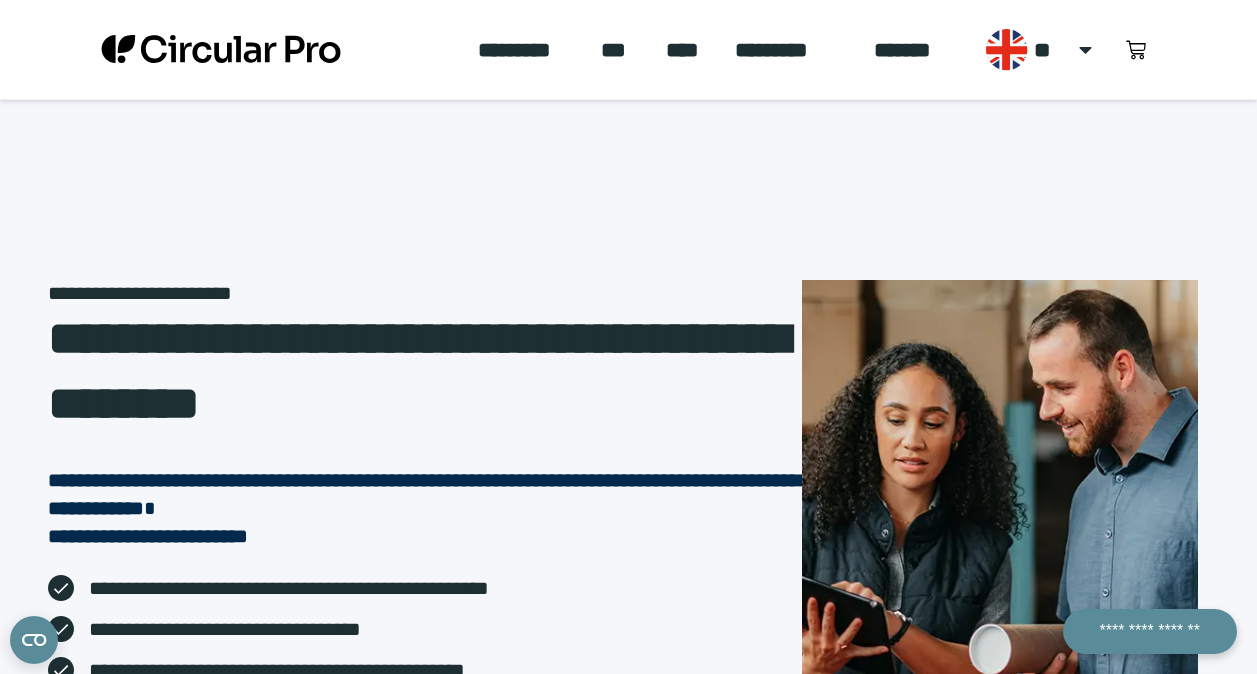 scroll, scrollTop: 0, scrollLeft: 0, axis: both 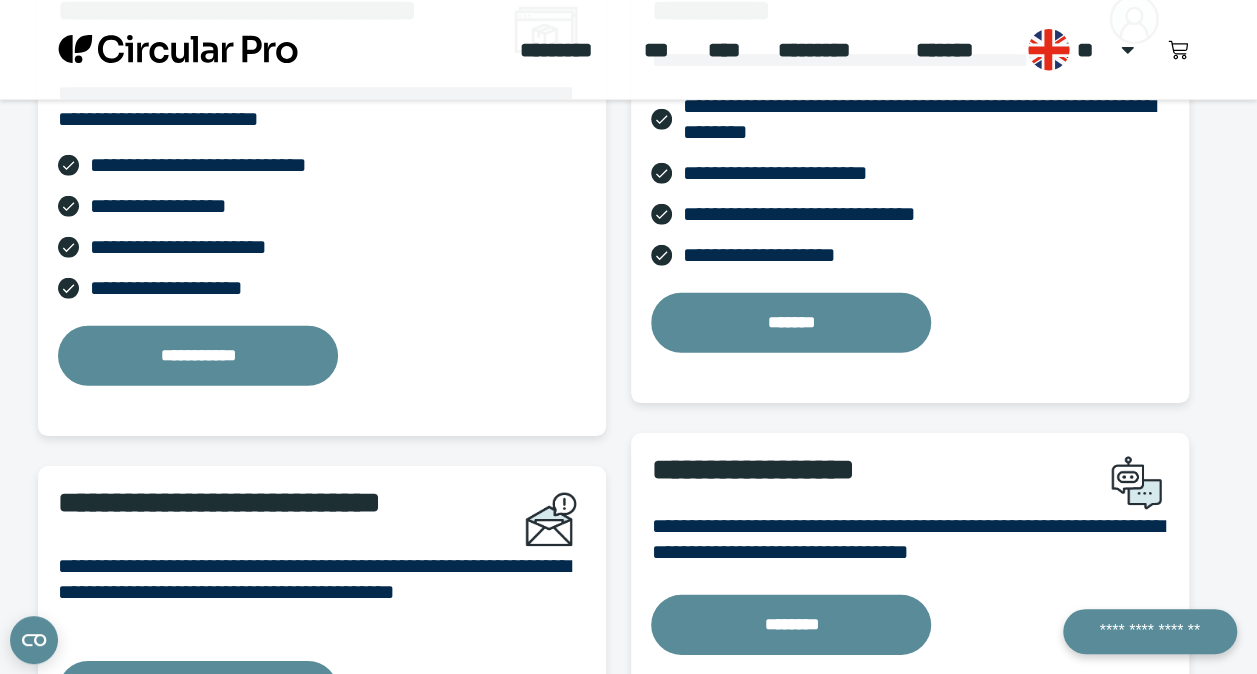 click on "*******" at bounding box center [791, 323] 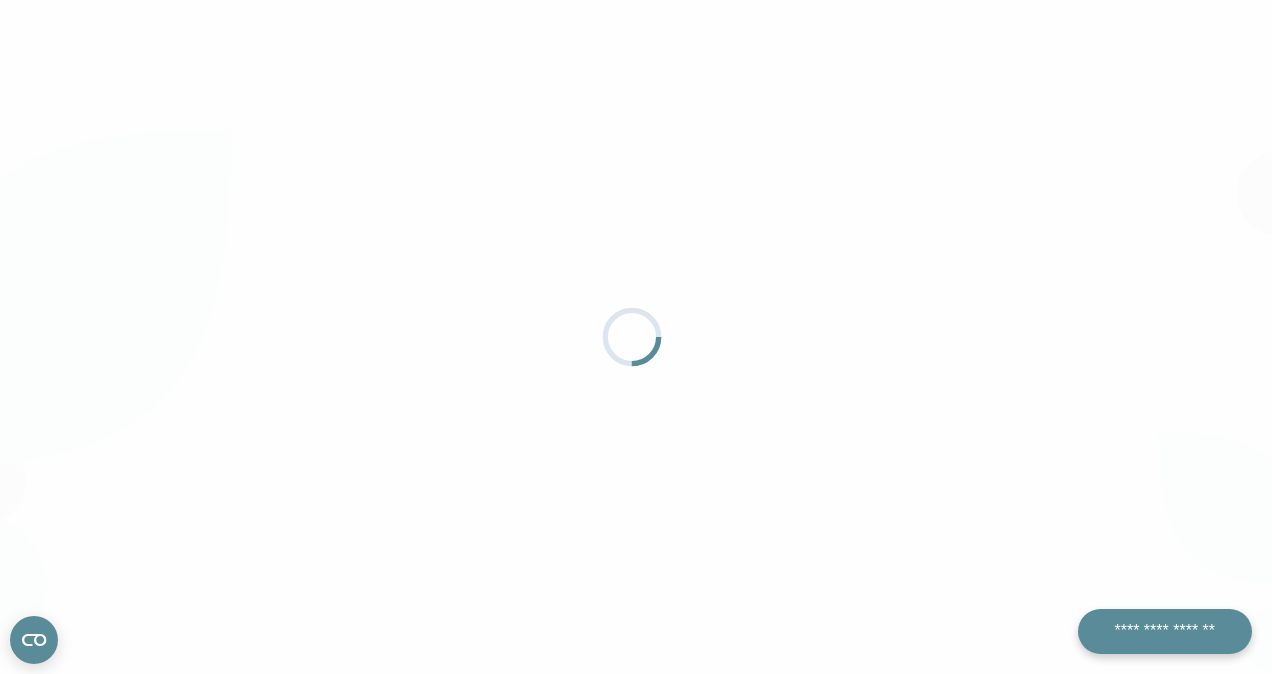 scroll, scrollTop: 0, scrollLeft: 0, axis: both 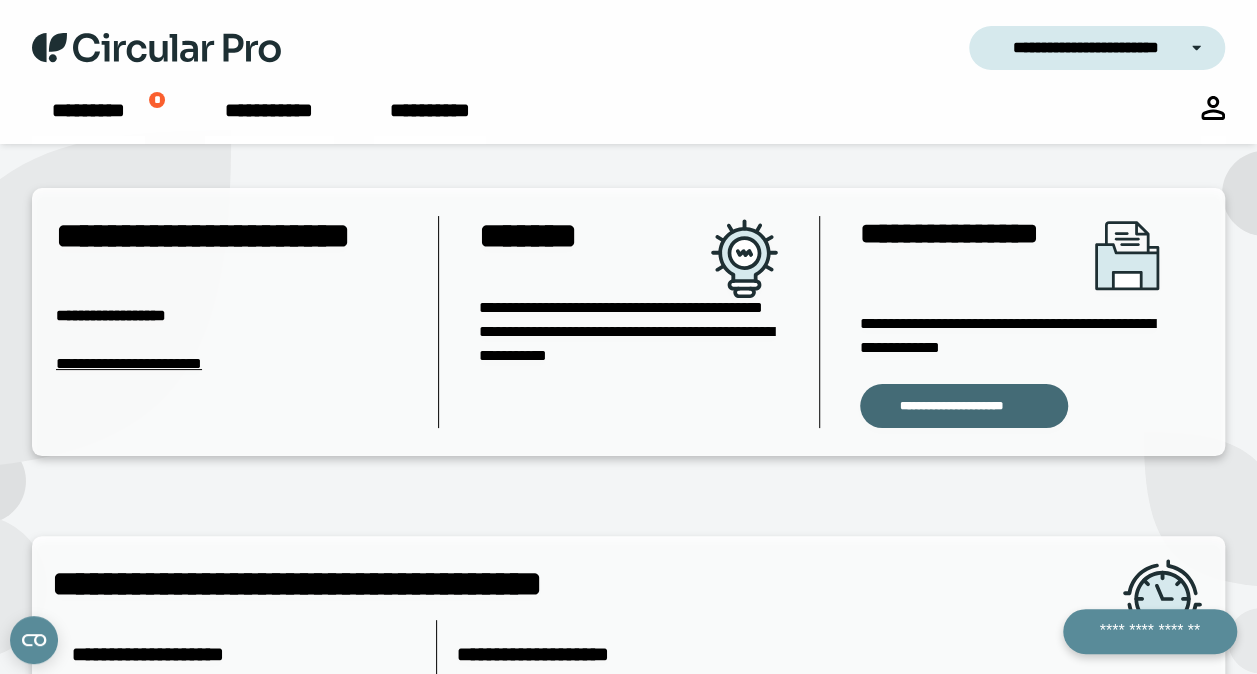 click on "**********" at bounding box center (963, 406) 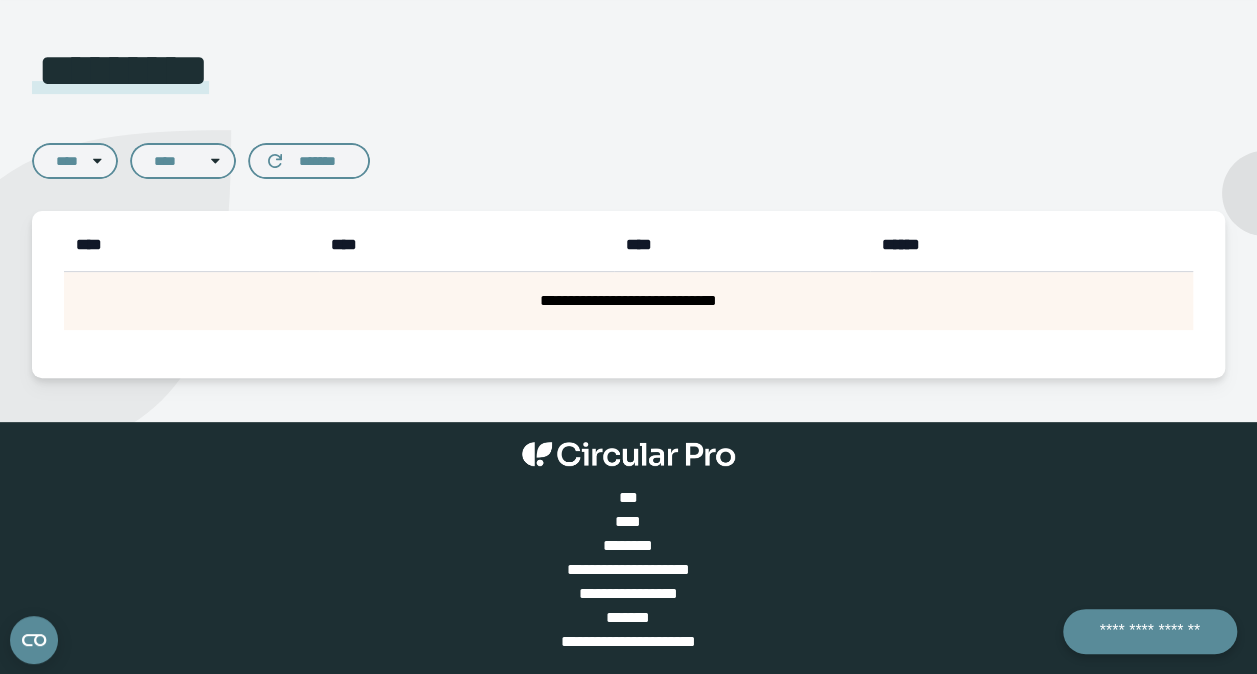 scroll, scrollTop: 0, scrollLeft: 0, axis: both 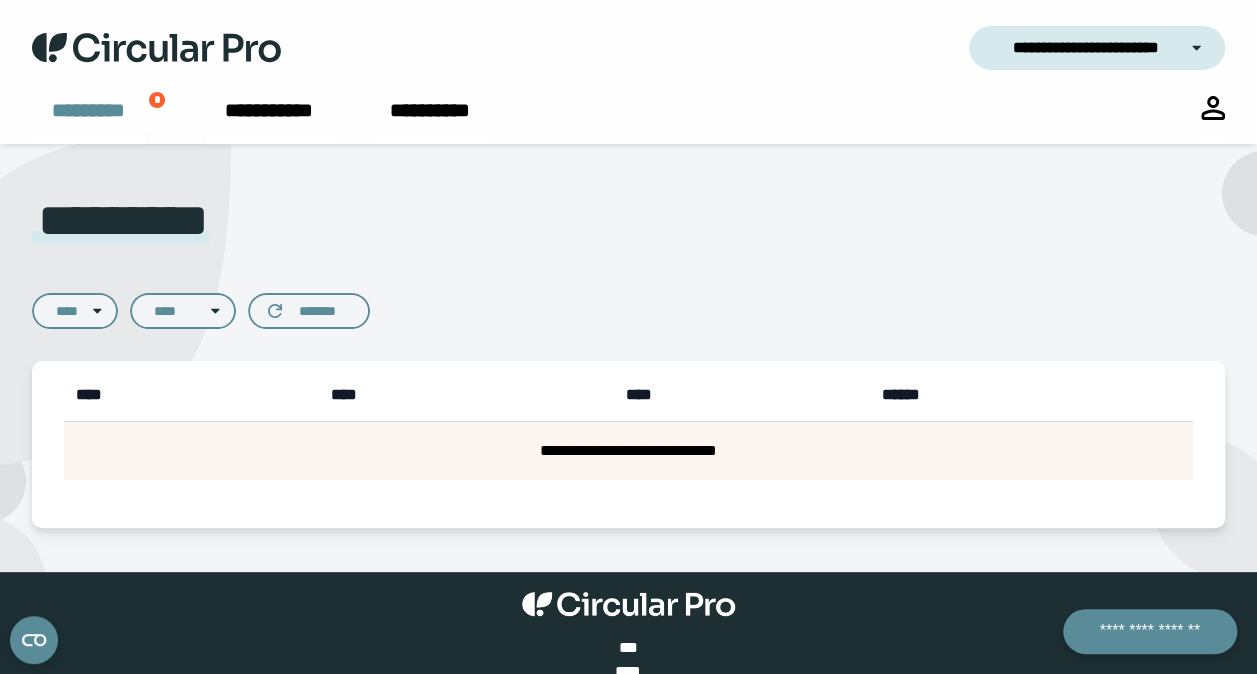 click on "*********" at bounding box center [88, 120] 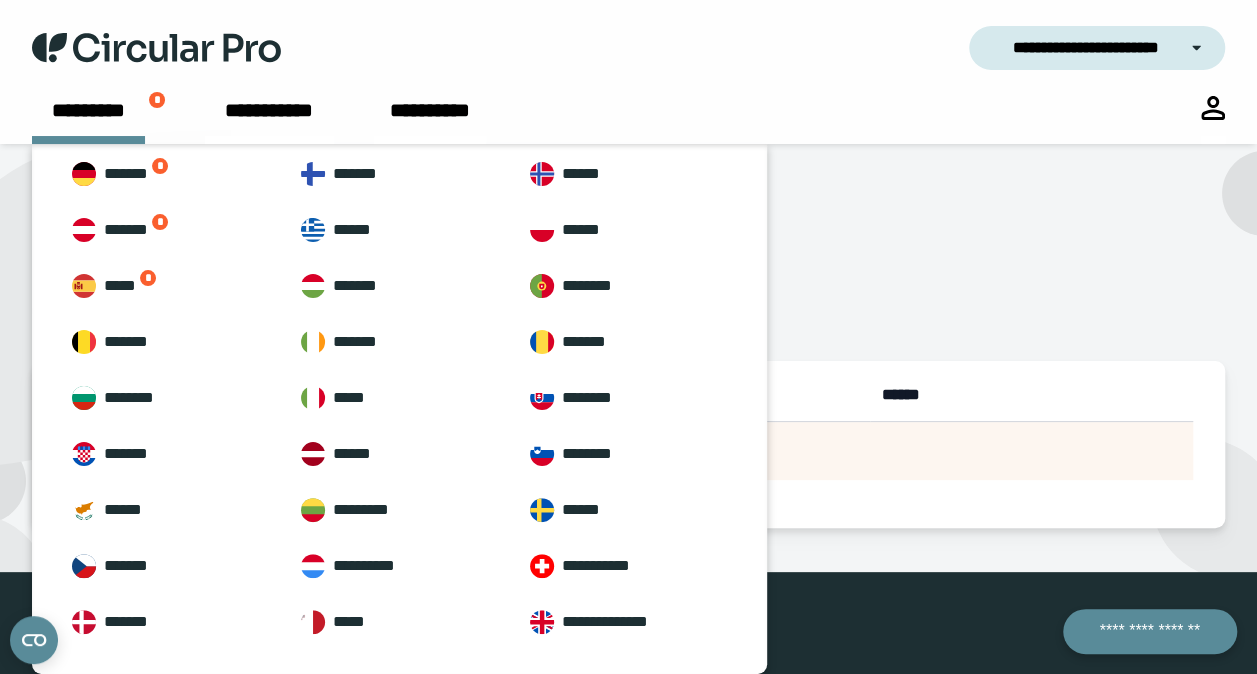 scroll, scrollTop: 0, scrollLeft: 0, axis: both 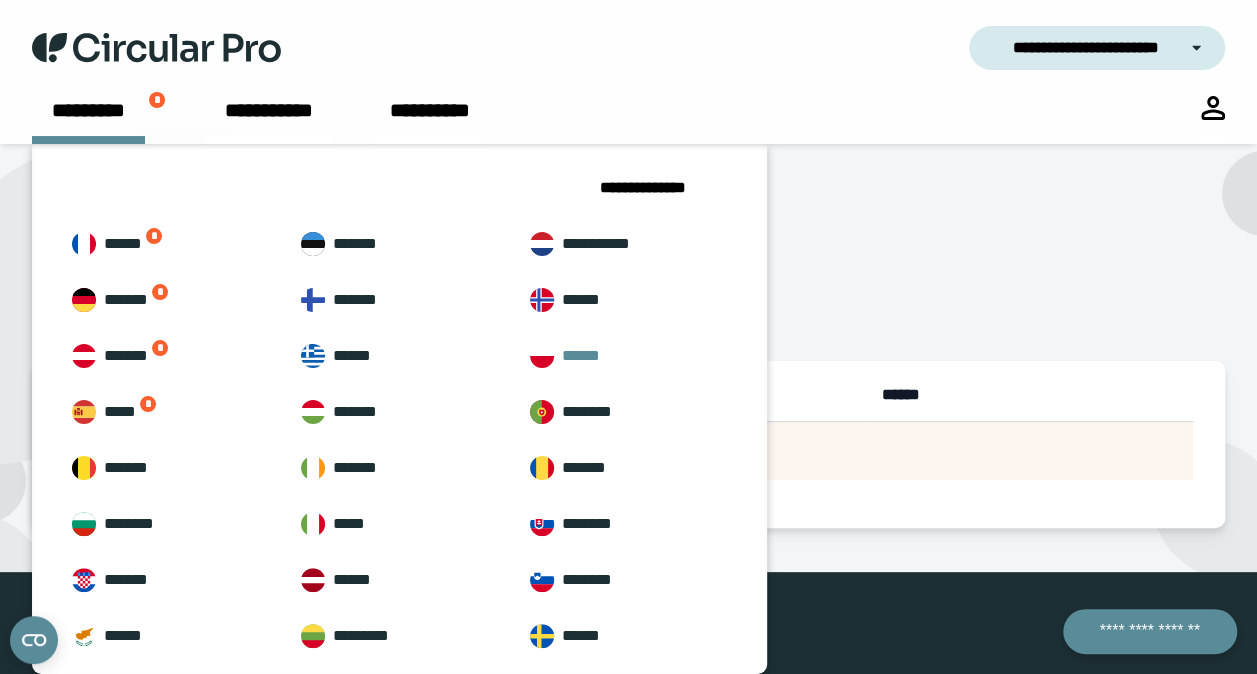 click on "******" at bounding box center (626, 356) 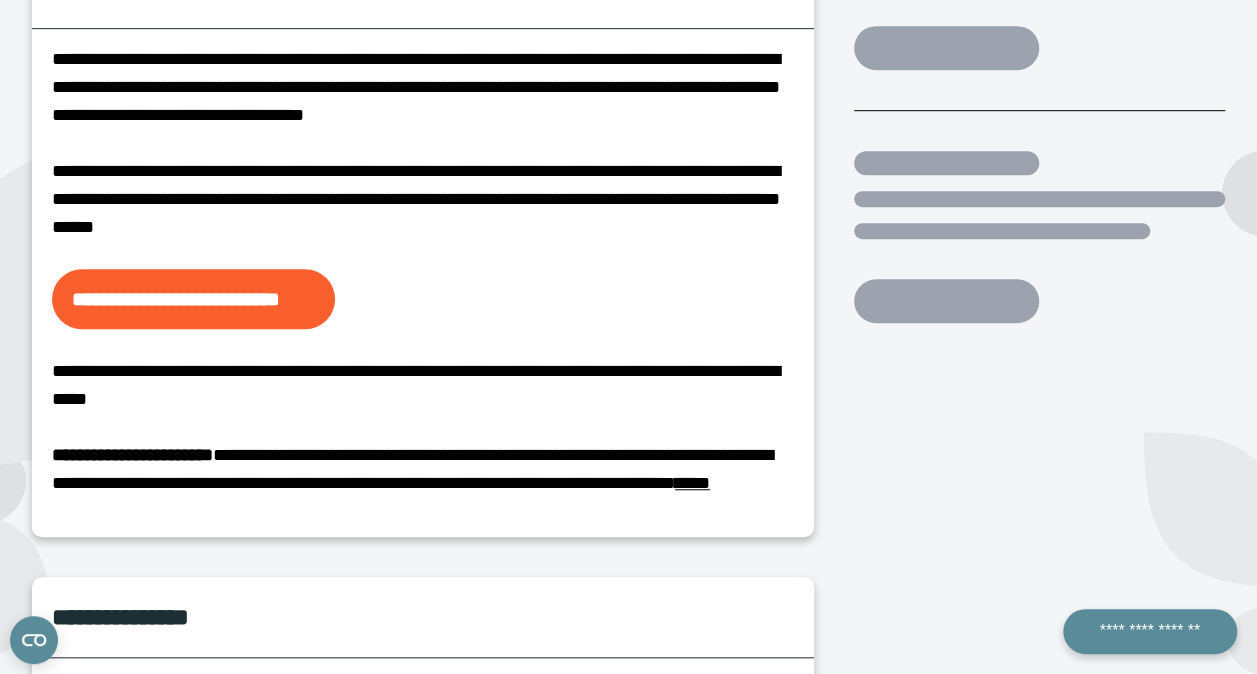 scroll, scrollTop: 600, scrollLeft: 0, axis: vertical 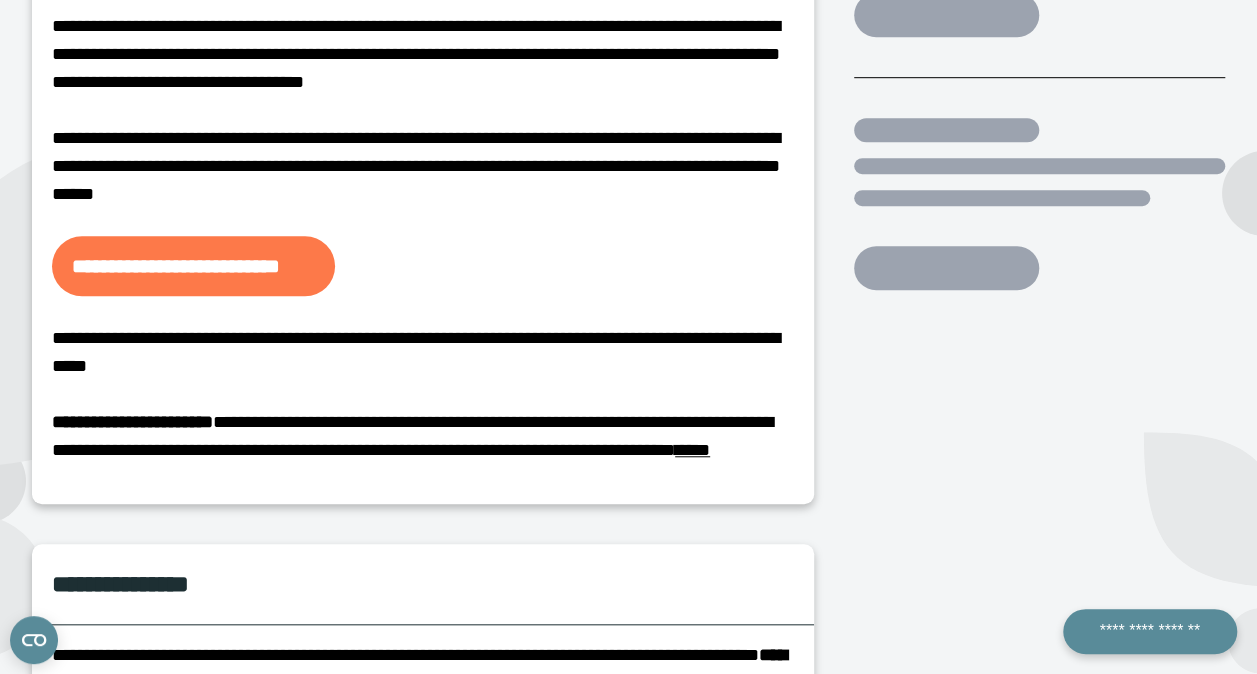 click on "**********" at bounding box center [193, 266] 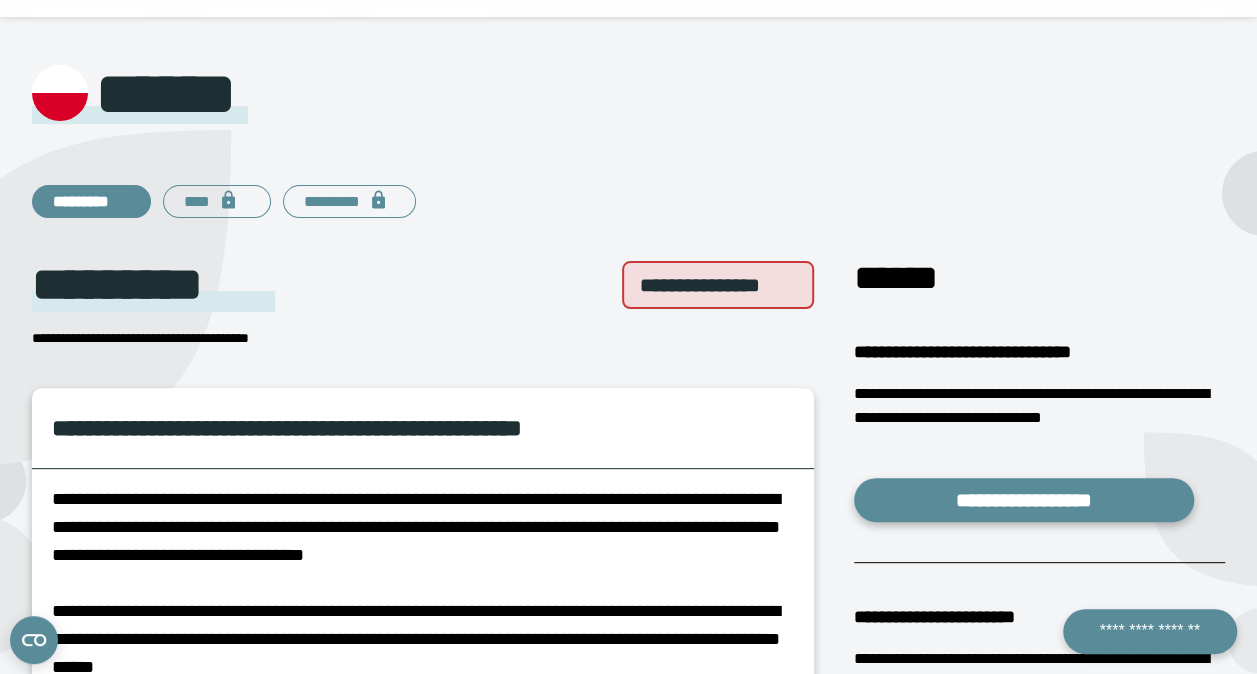 scroll, scrollTop: 0, scrollLeft: 0, axis: both 